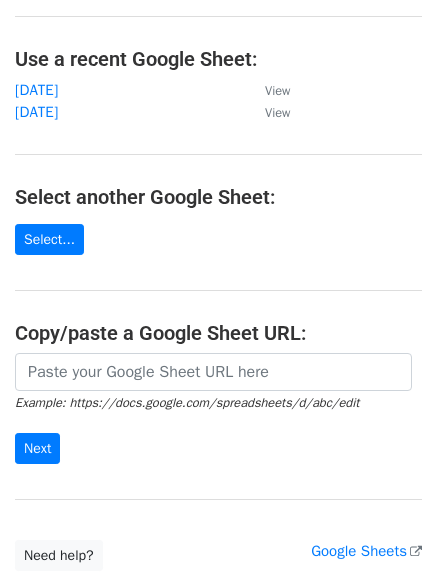 scroll, scrollTop: 100, scrollLeft: 0, axis: vertical 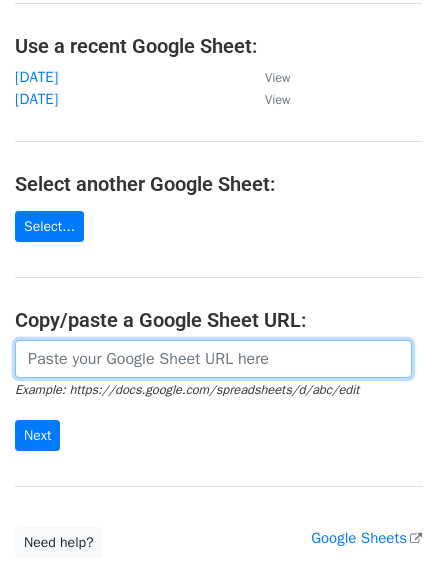 click at bounding box center [213, 359] 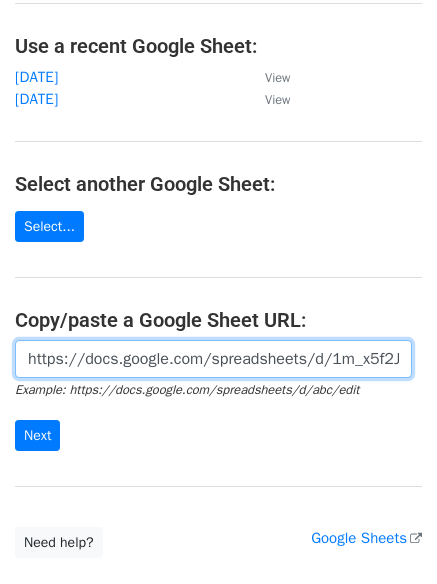 scroll, scrollTop: 0, scrollLeft: 415, axis: horizontal 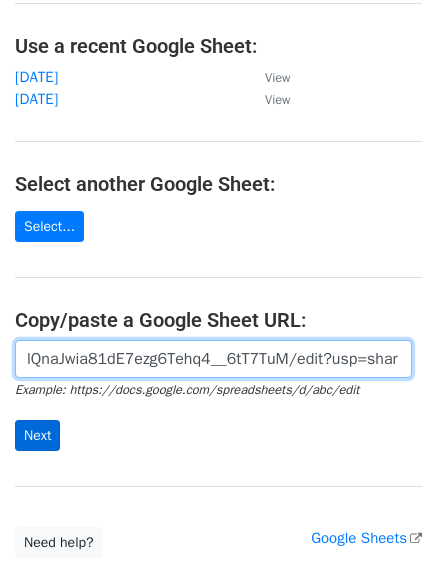 type on "https://docs.google.com/spreadsheets/d/1m_x5f2JjWahclQnaJwia81dE7ezg6Tehq4__6tT7TuM/edit?usp=sharing" 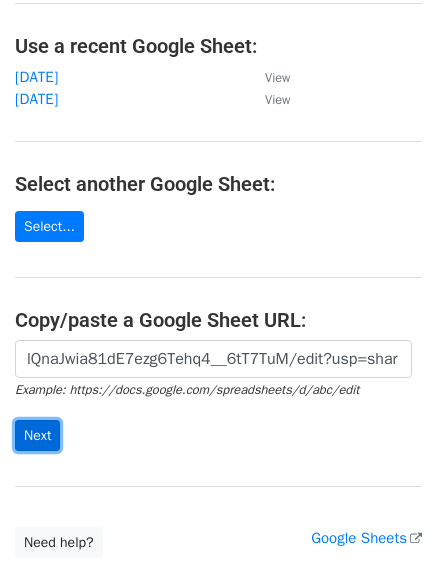 scroll, scrollTop: 0, scrollLeft: 0, axis: both 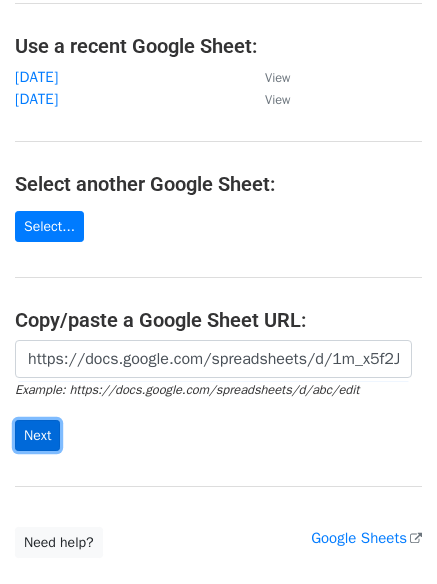 click on "Next" at bounding box center (37, 435) 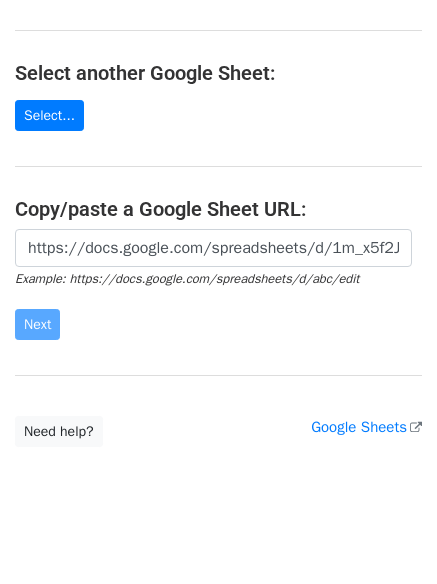 scroll, scrollTop: 234, scrollLeft: 0, axis: vertical 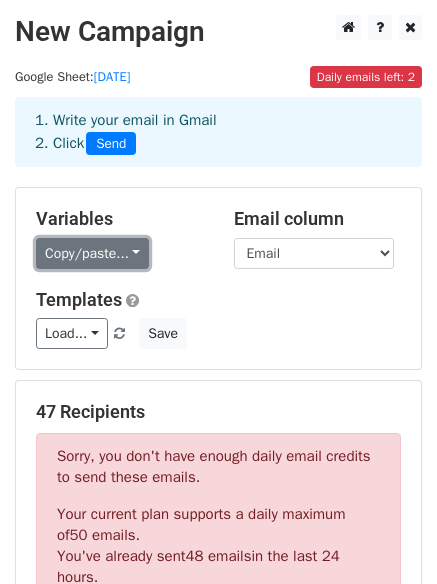 click on "Copy/paste..." at bounding box center [92, 253] 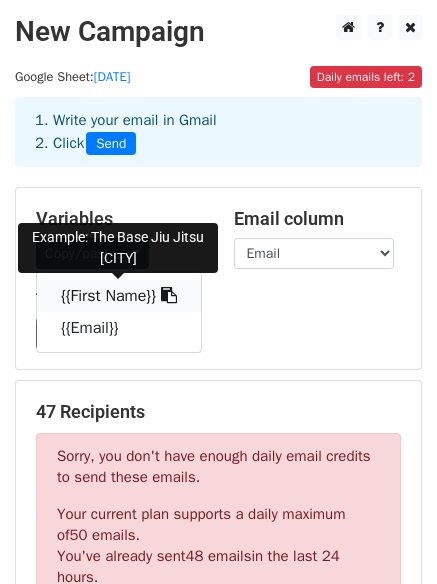 click on "{{First Name}}" at bounding box center (119, 296) 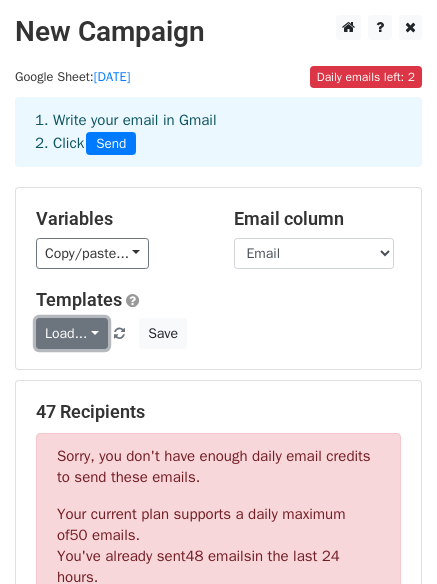 click on "Load..." at bounding box center [72, 333] 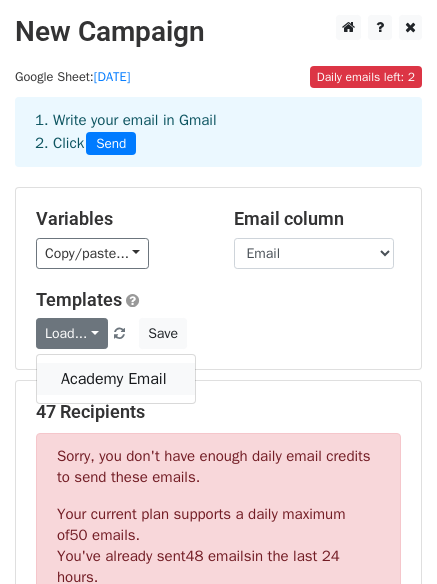 click on "Academy Email" at bounding box center (116, 379) 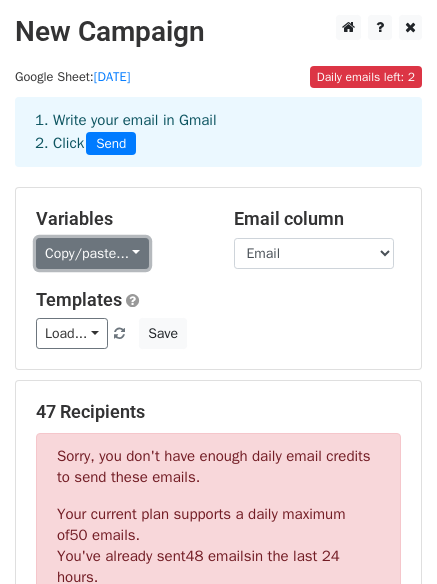 click on "Copy/paste..." at bounding box center (92, 253) 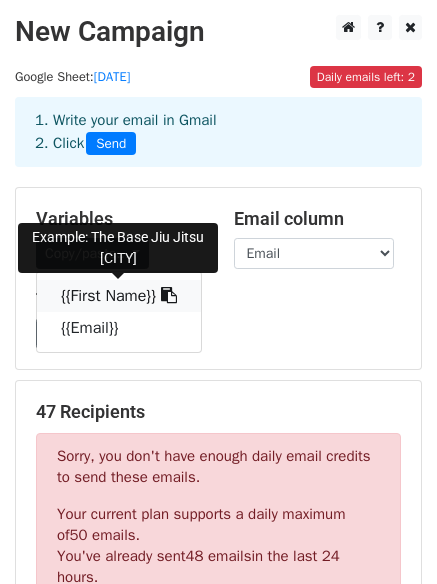 click on "{{First Name}}" at bounding box center [119, 296] 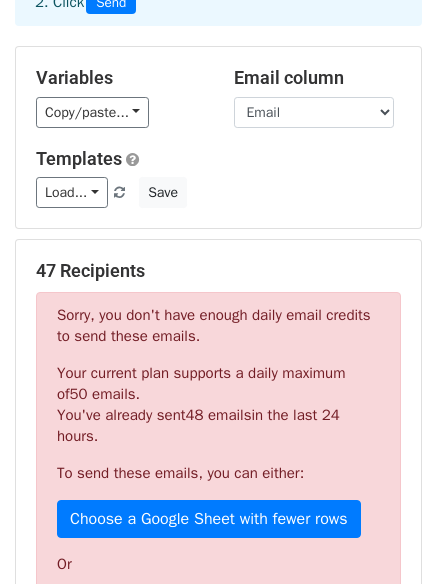 scroll, scrollTop: 0, scrollLeft: 0, axis: both 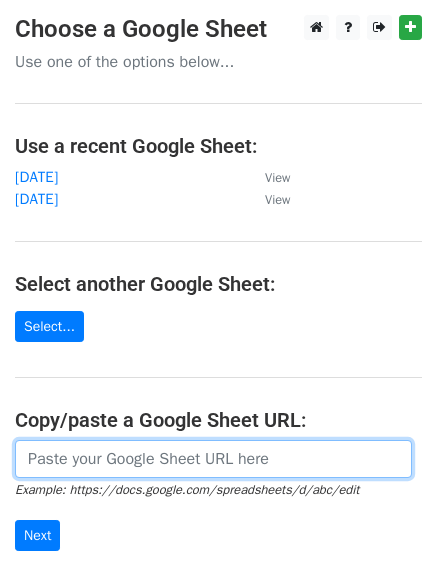 click at bounding box center [213, 459] 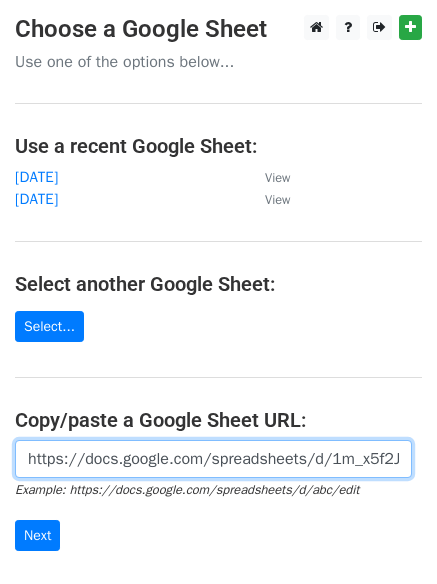 scroll, scrollTop: 0, scrollLeft: 421, axis: horizontal 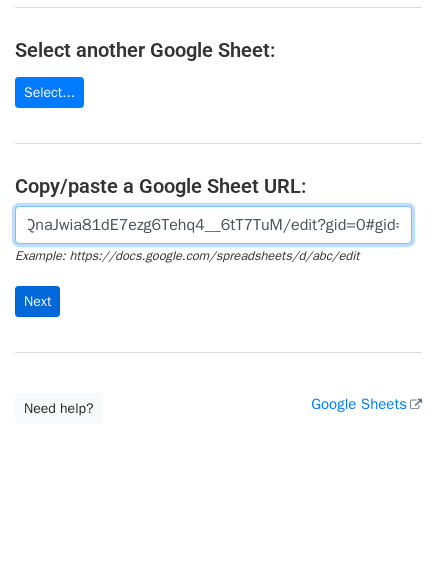 type on "https://docs.google.com/spreadsheets/d/1m_x5f2JjWahclQnaJwia81dE7ezg6Tehq4__6tT7TuM/edit?gid=0#gid=0" 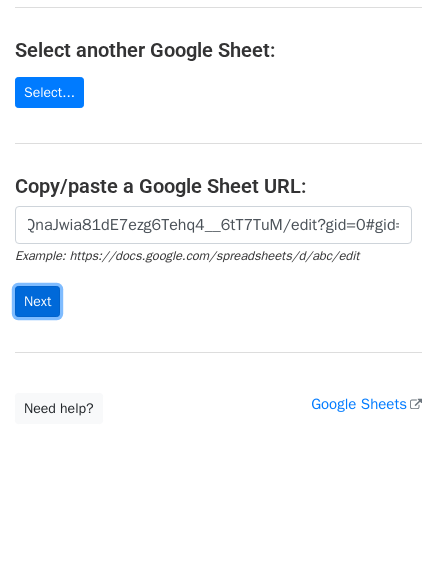 scroll, scrollTop: 0, scrollLeft: 0, axis: both 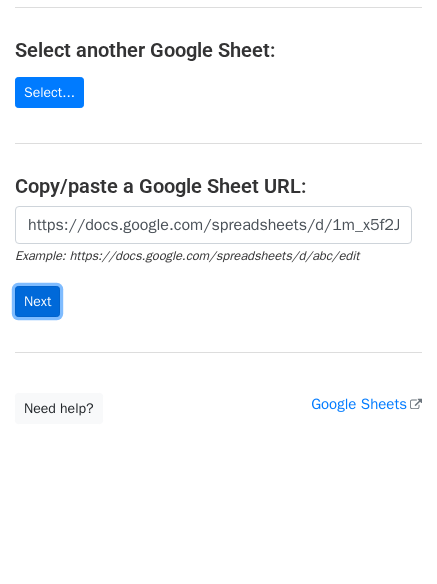 click on "Next" at bounding box center [37, 301] 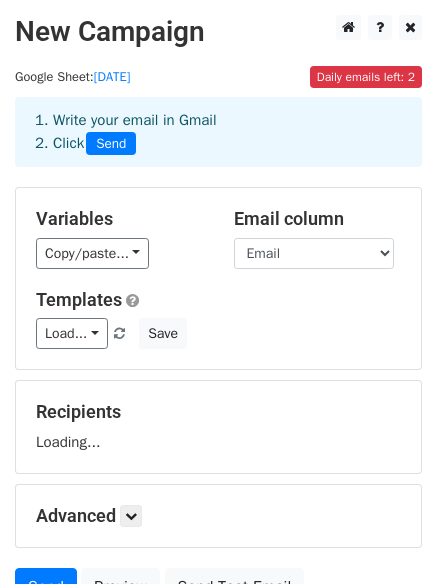 scroll, scrollTop: 0, scrollLeft: 0, axis: both 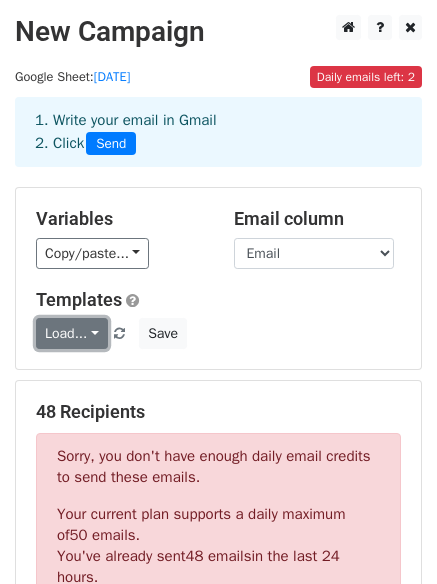 click on "Load..." at bounding box center [72, 333] 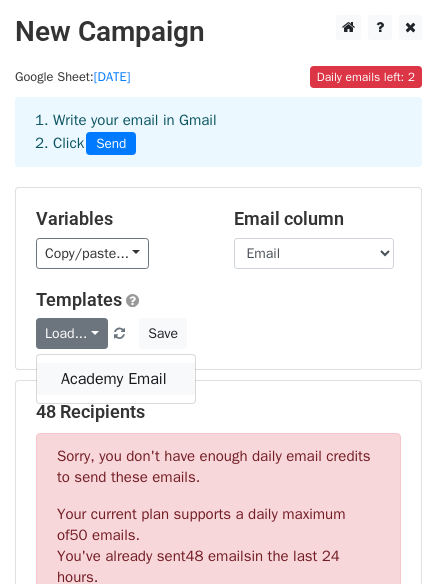 click on "Academy Email" at bounding box center (116, 379) 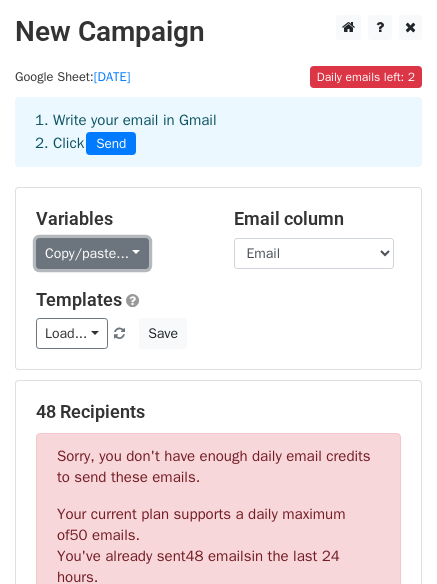 click on "Copy/paste..." at bounding box center (92, 253) 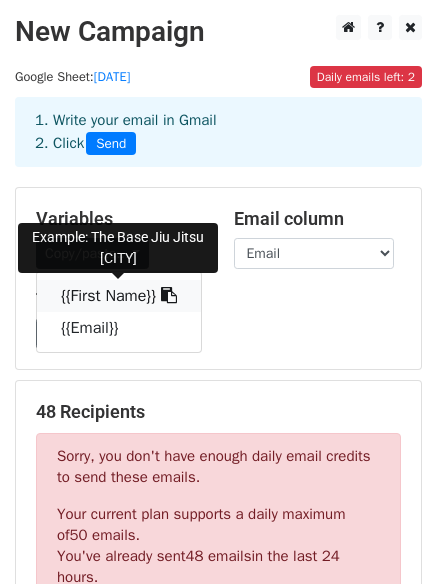 click on "{{First Name}}" at bounding box center (119, 296) 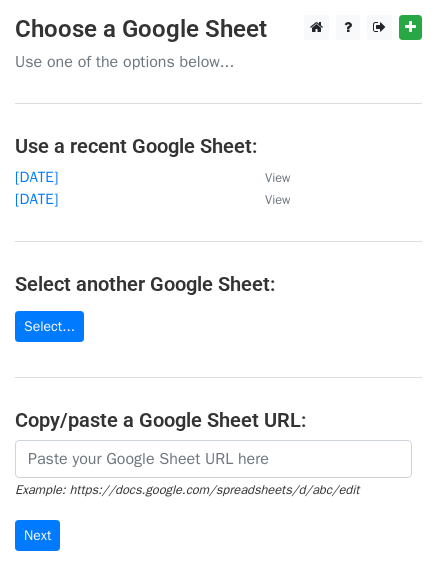 scroll, scrollTop: 0, scrollLeft: 0, axis: both 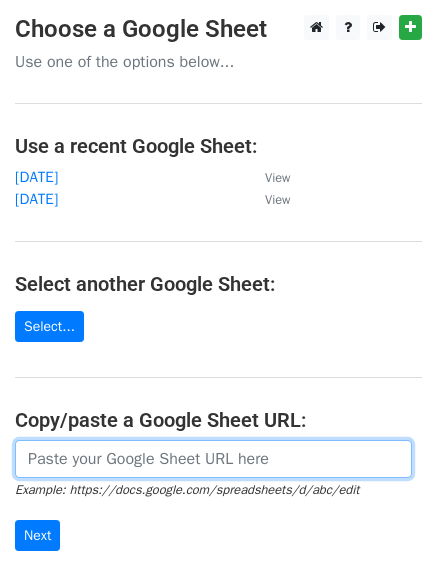 click at bounding box center [213, 459] 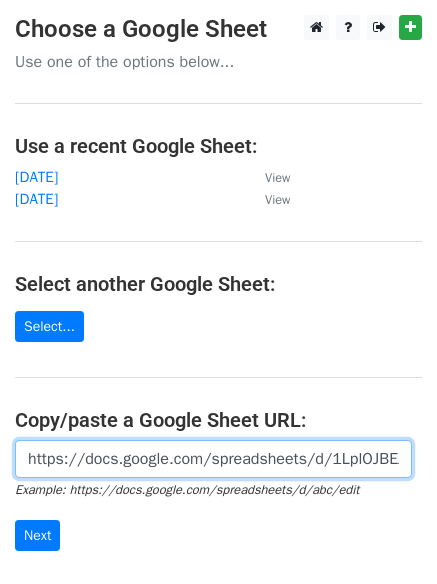 scroll, scrollTop: 0, scrollLeft: 422, axis: horizontal 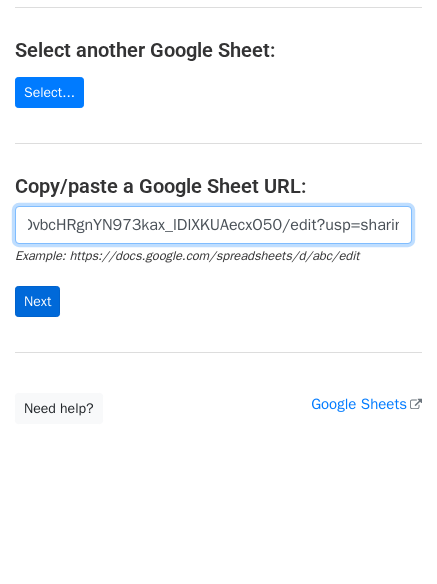 type on "https://docs.google.com/spreadsheets/d/1LplOJBEJ1gj0YDvbcHRgnYN973kax_lDlXKUAecxO50/edit?usp=sharing" 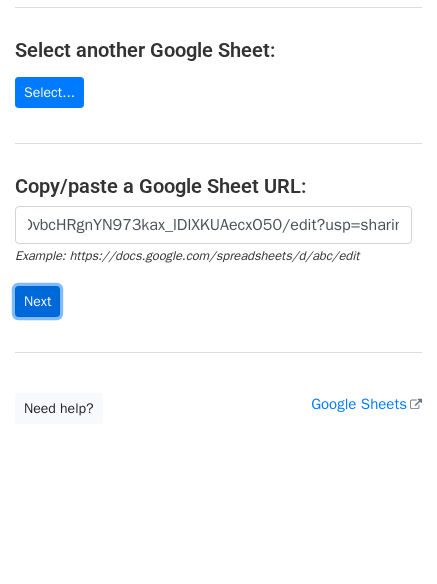 scroll, scrollTop: 0, scrollLeft: 0, axis: both 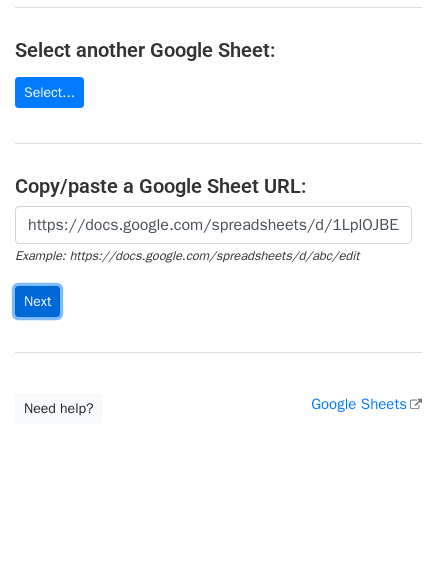 click on "Next" at bounding box center (37, 301) 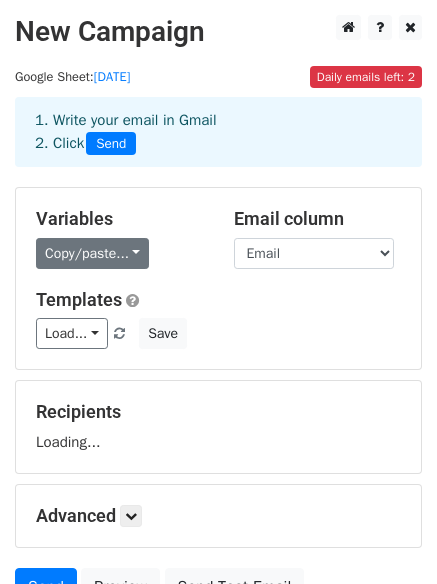 scroll, scrollTop: 0, scrollLeft: 0, axis: both 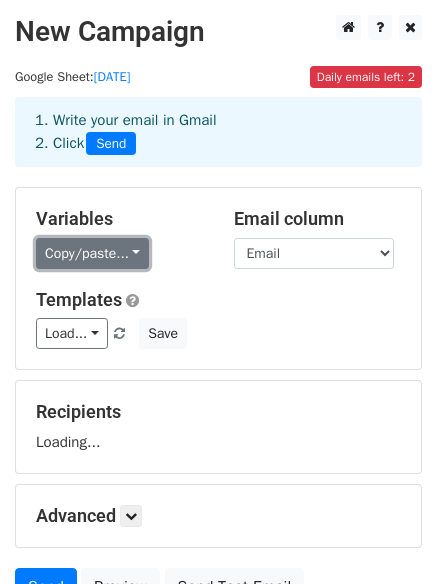 click on "Copy/paste..." at bounding box center (92, 253) 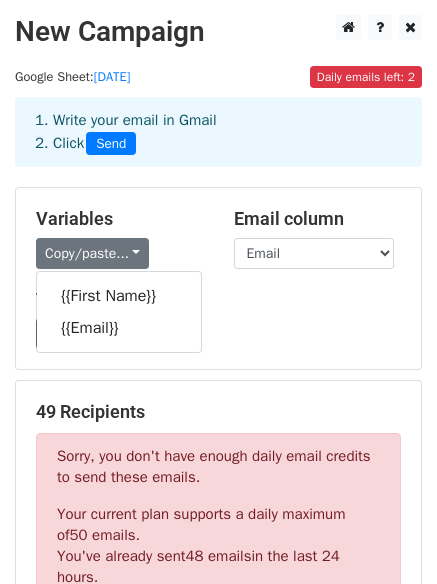 click on "Variables
Copy/paste...
{{First Name}}
{{EMAIL}}
Email column
First Name
Email
Templates
Load...
Academy Email
Save" at bounding box center (218, 278) 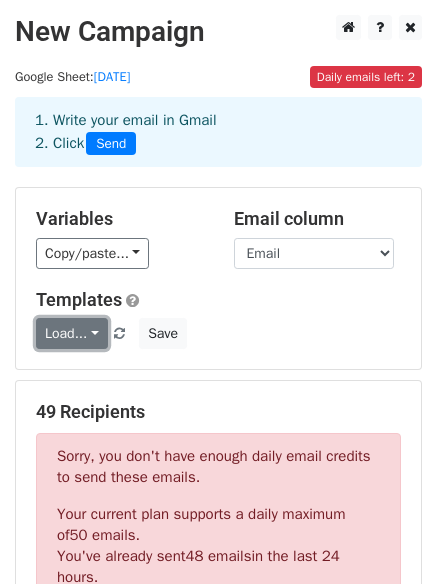 click on "Load..." at bounding box center [72, 333] 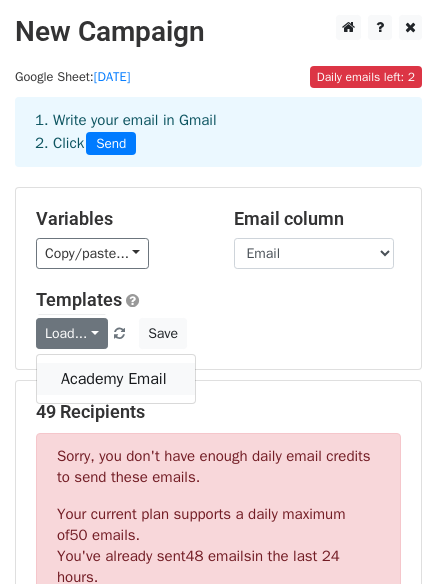 click on "Academy Email" at bounding box center (116, 379) 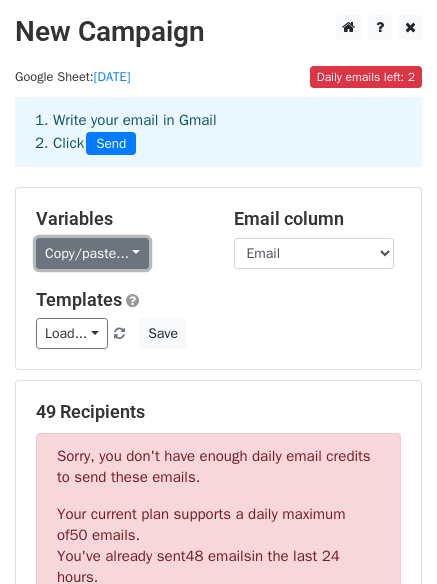 click on "Copy/paste..." at bounding box center [92, 253] 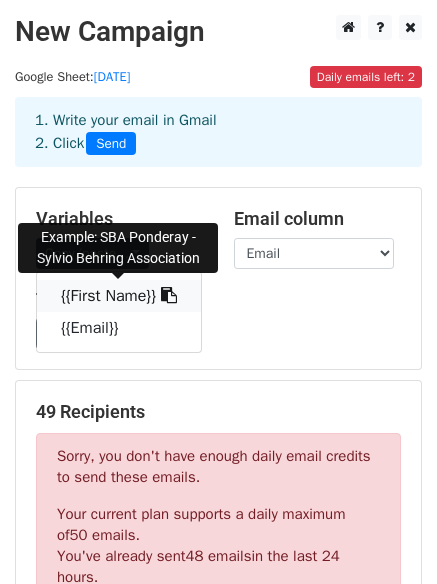 click on "{{First Name}}" at bounding box center (119, 296) 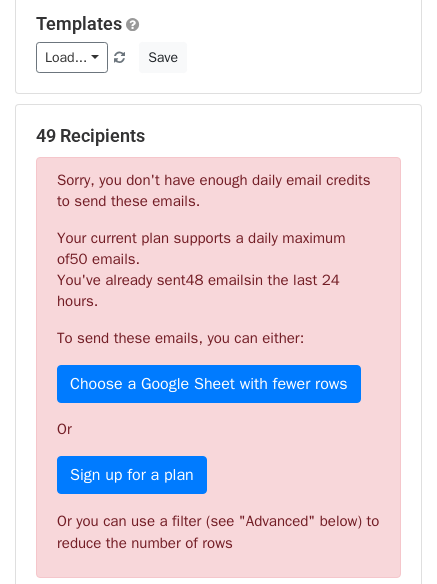 scroll, scrollTop: 280, scrollLeft: 0, axis: vertical 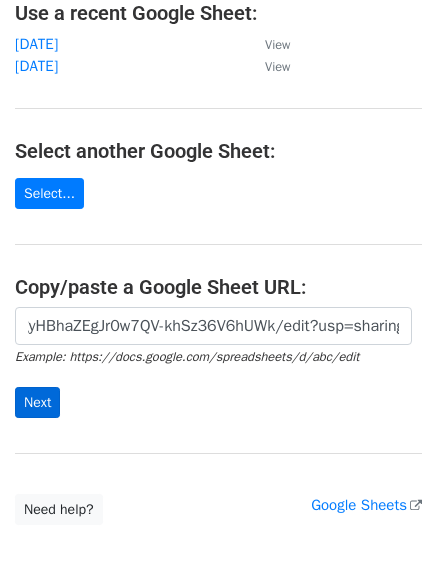type on "https://docs.google.com/spreadsheets/d/1lD05zUwnC9IftdgyHBhaZEgJr0w7QV-khSz36V6hUWk/edit?usp=sharing" 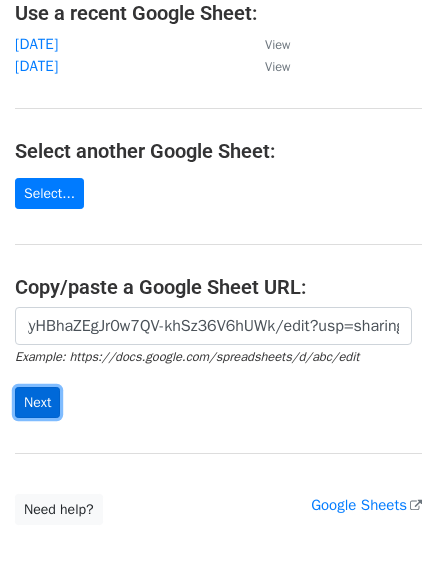 scroll, scrollTop: 0, scrollLeft: 0, axis: both 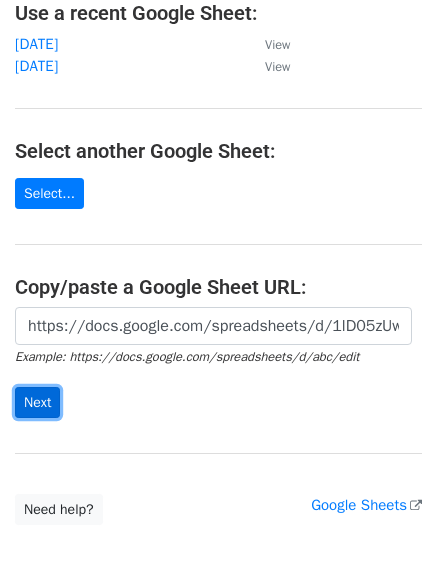 click on "Next" at bounding box center [37, 402] 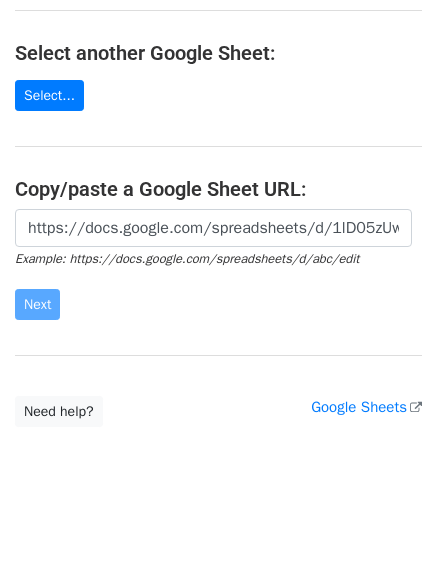 scroll, scrollTop: 234, scrollLeft: 0, axis: vertical 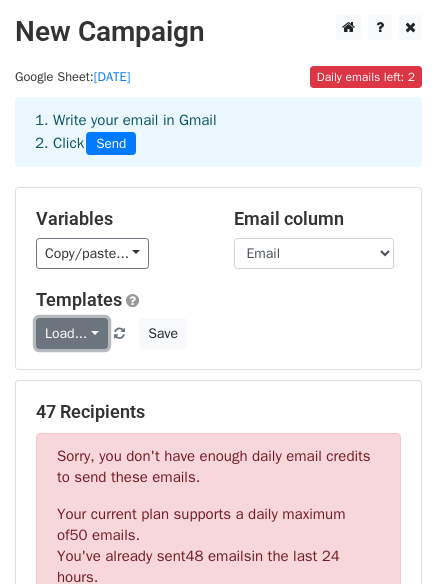 click on "Load..." at bounding box center (72, 333) 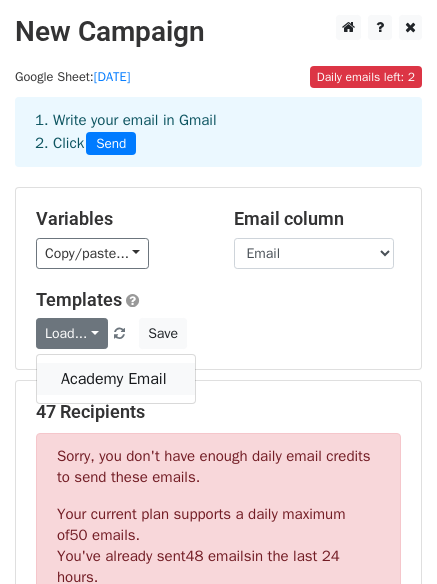 click on "Academy Email" at bounding box center (116, 379) 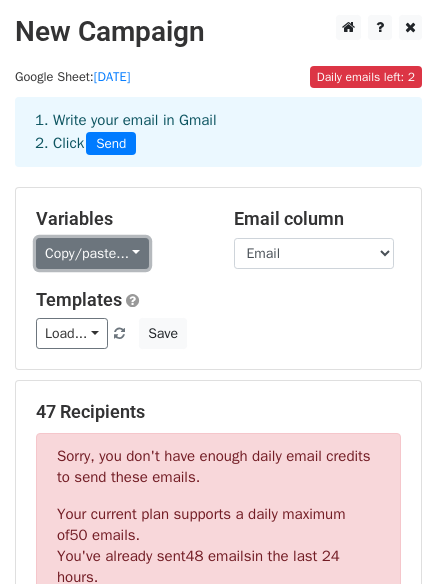 click on "Copy/paste..." at bounding box center (92, 253) 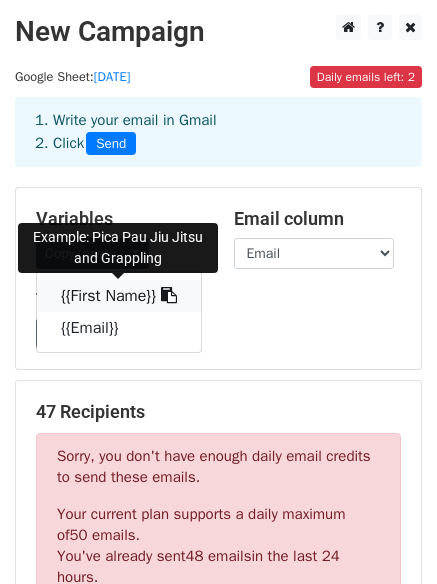 click on "{{First Name}}" at bounding box center (119, 296) 